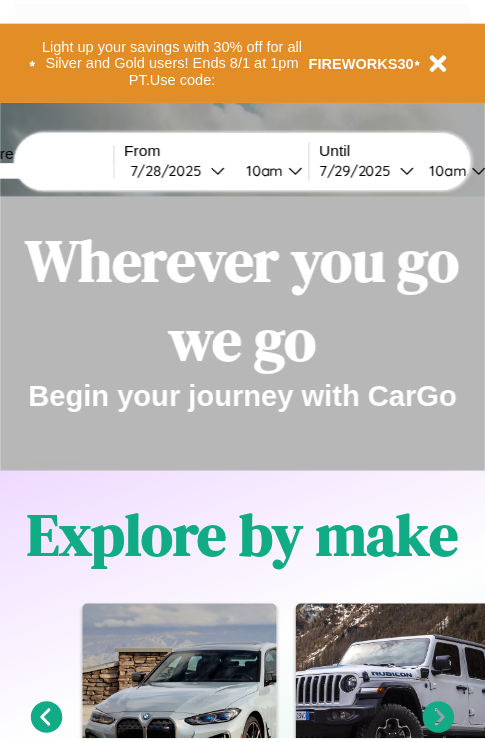 scroll, scrollTop: 0, scrollLeft: 0, axis: both 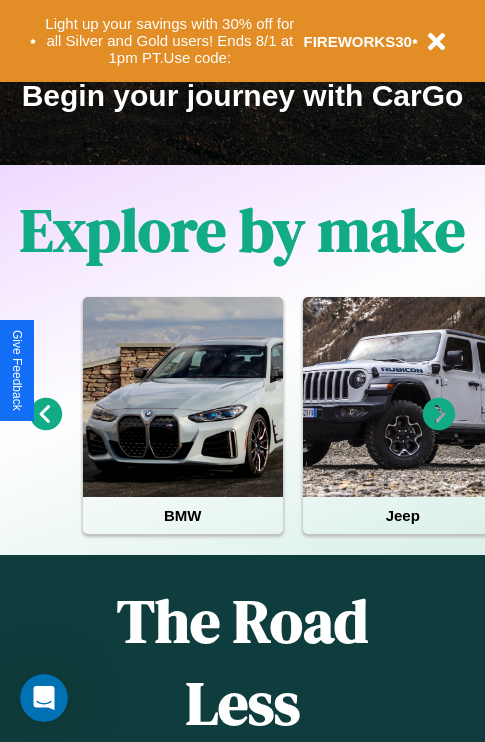 click 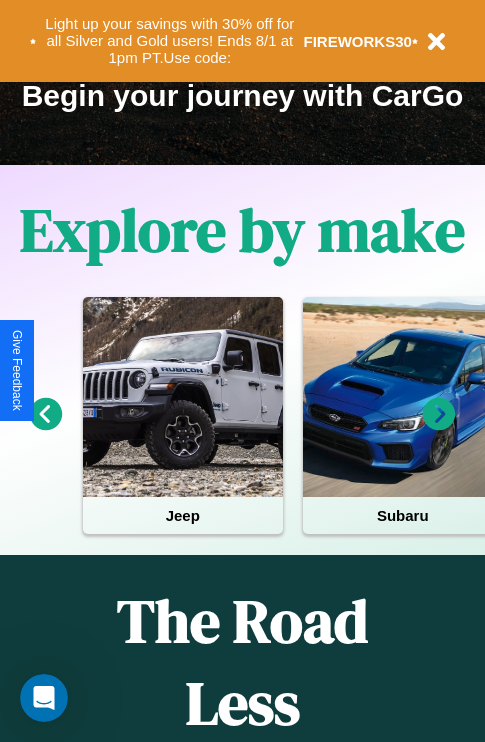 click 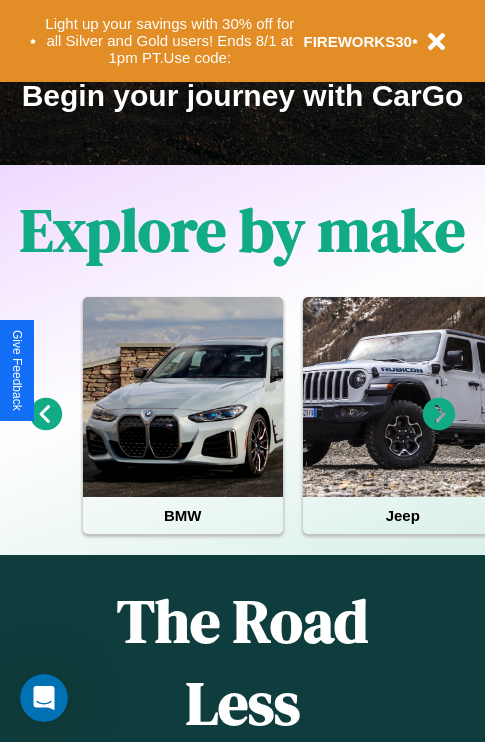 click 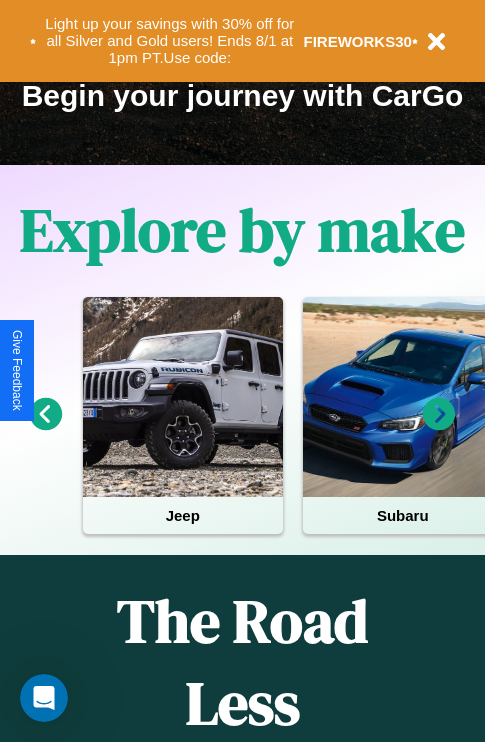 click 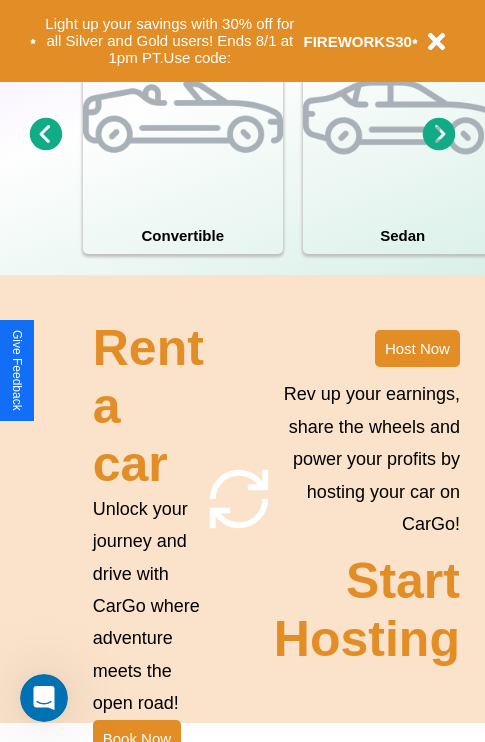 scroll, scrollTop: 1558, scrollLeft: 0, axis: vertical 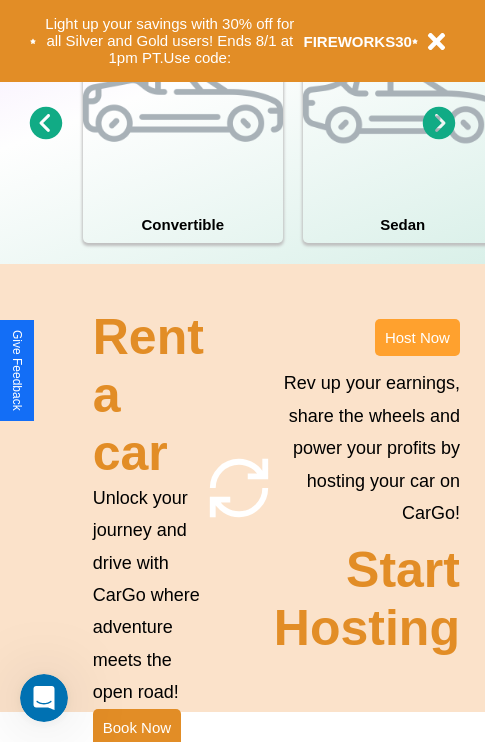 click on "Host Now" at bounding box center (417, 337) 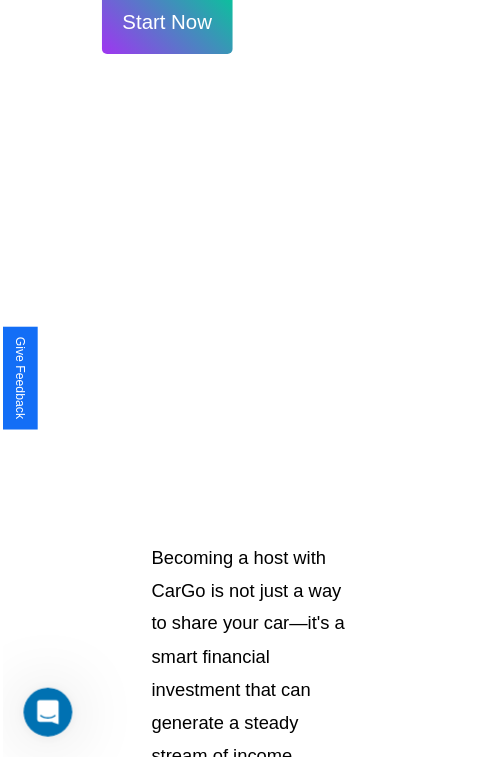 scroll, scrollTop: 35, scrollLeft: 0, axis: vertical 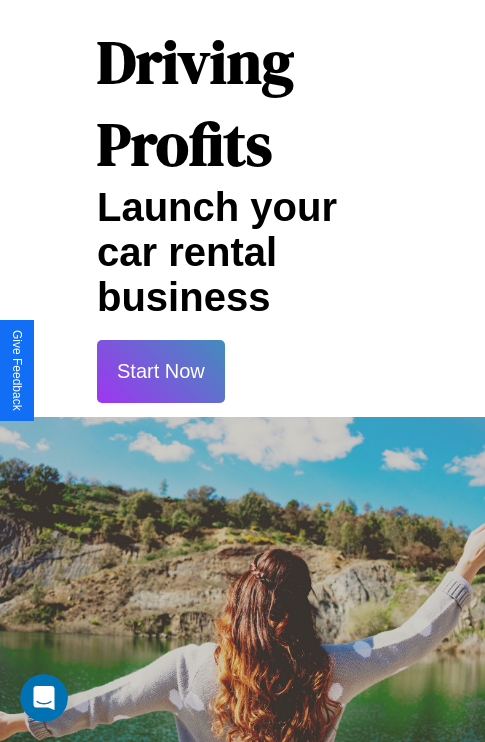 click on "Start Now" at bounding box center (161, 371) 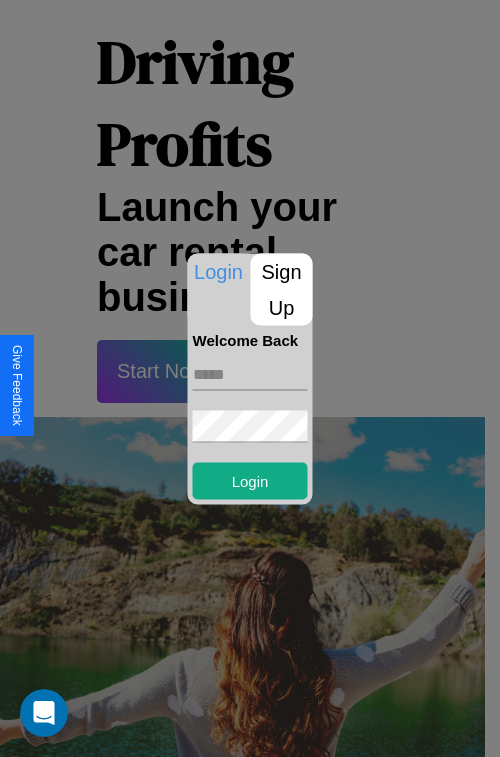 click at bounding box center [250, 374] 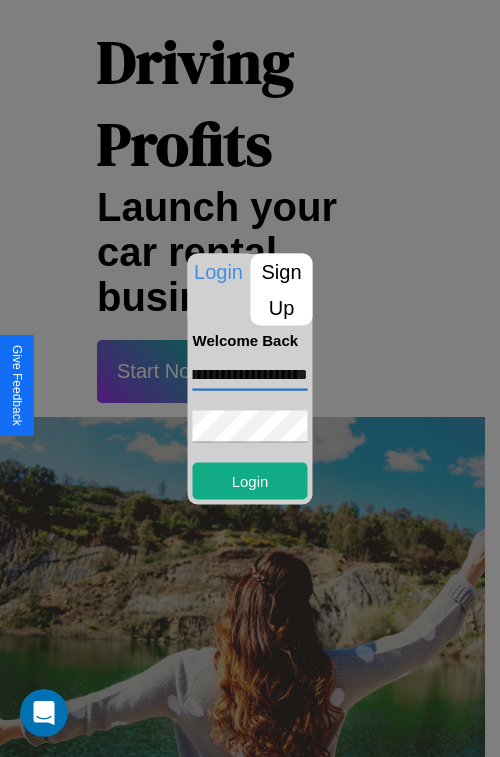 scroll, scrollTop: 0, scrollLeft: 67, axis: horizontal 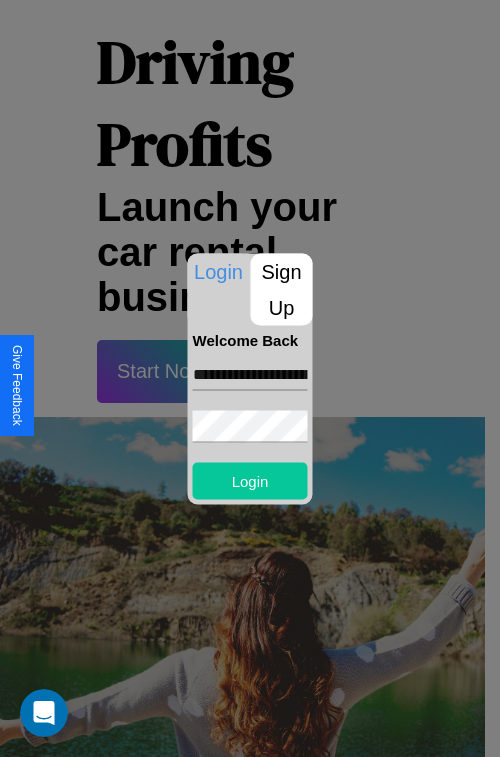 click on "Login" at bounding box center [250, 480] 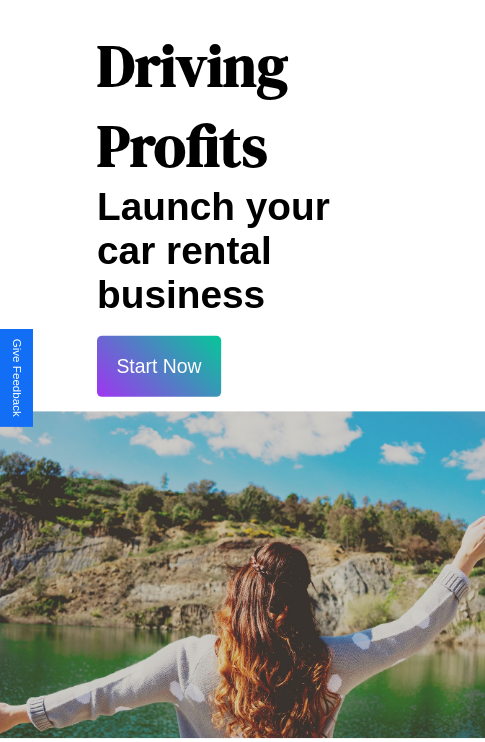 scroll, scrollTop: 37, scrollLeft: 0, axis: vertical 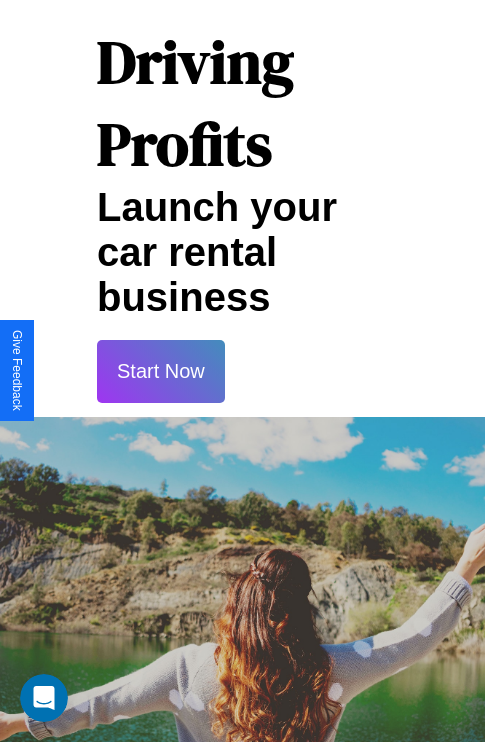 click on "Start Now" at bounding box center (161, 371) 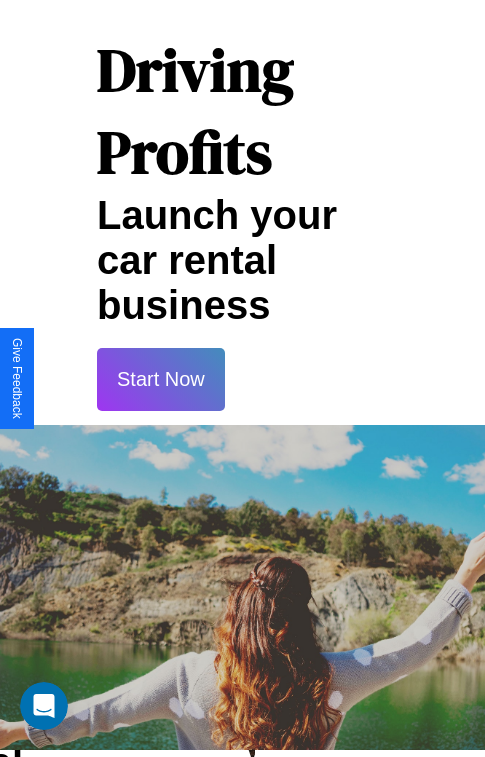 scroll, scrollTop: 0, scrollLeft: 0, axis: both 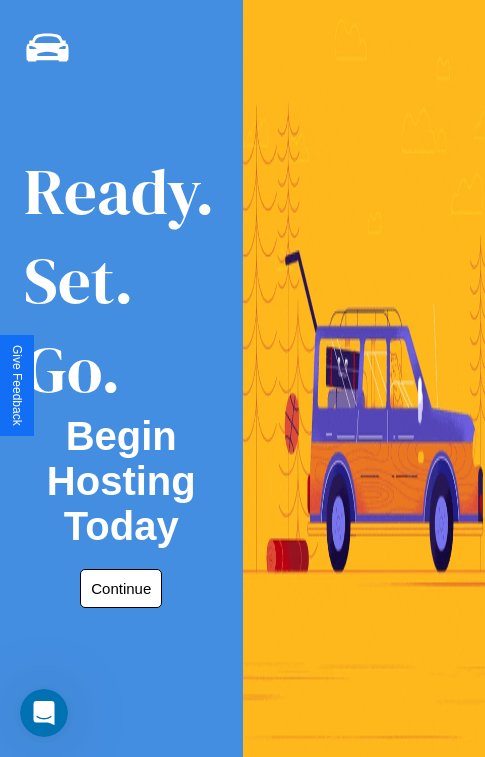 click on "Continue" at bounding box center [121, 588] 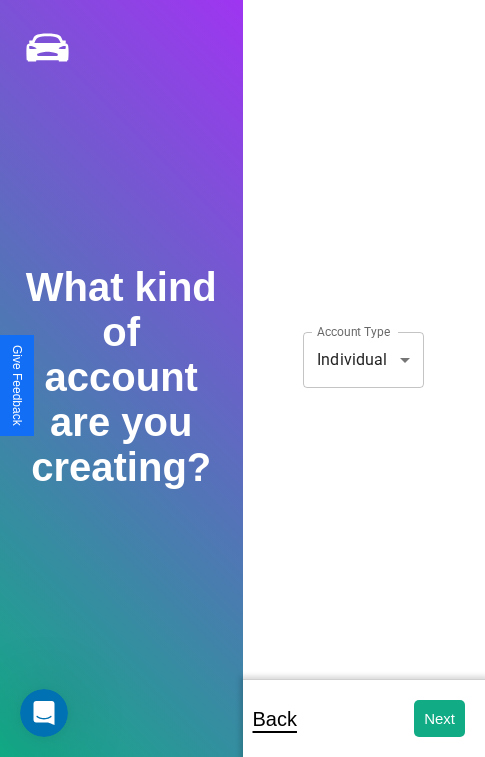 click on "**********" at bounding box center (242, 392) 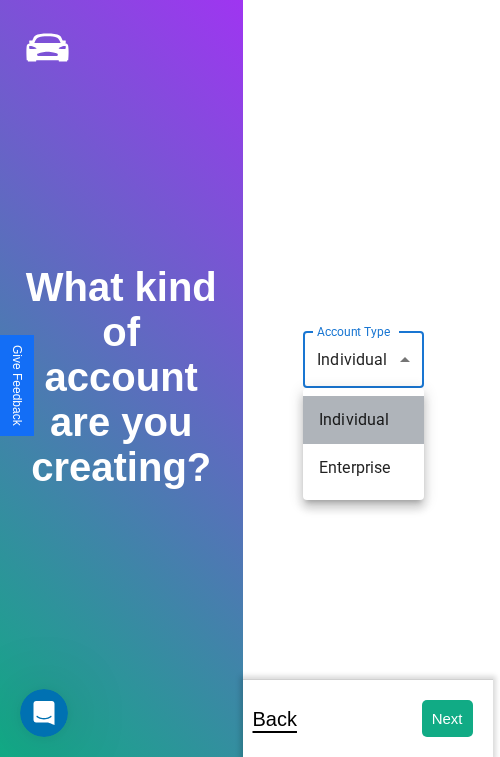 click on "Individual" at bounding box center (363, 420) 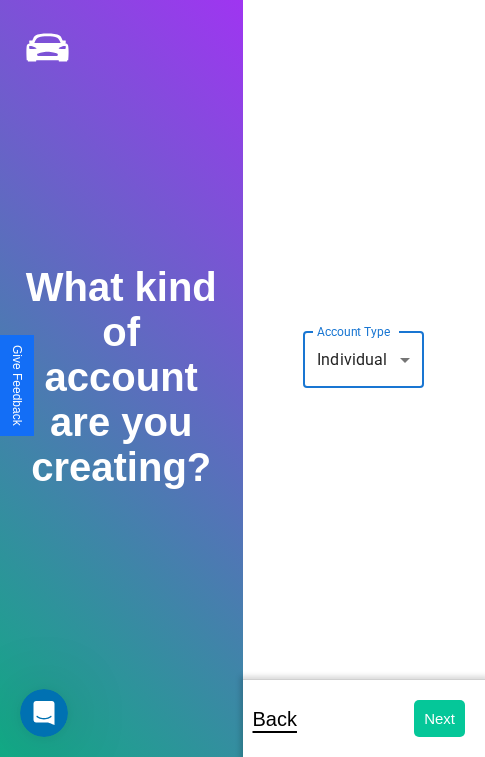click on "Next" at bounding box center [439, 718] 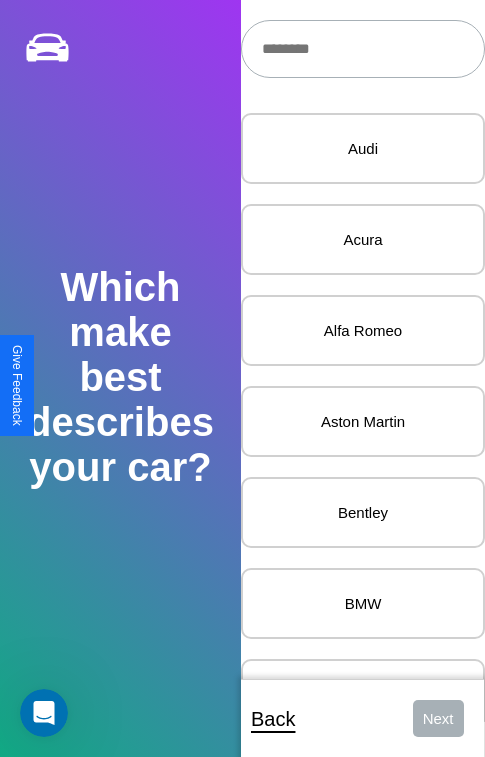 scroll, scrollTop: 27, scrollLeft: 0, axis: vertical 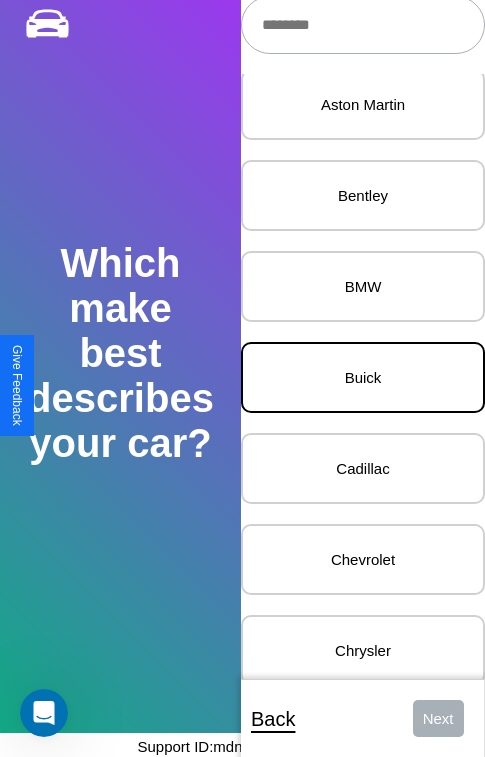 click on "Buick" at bounding box center [363, 377] 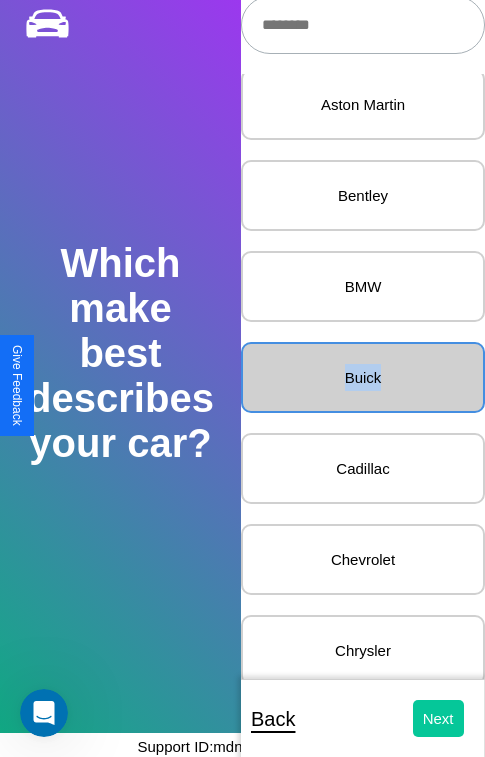 click on "Next" at bounding box center (438, 718) 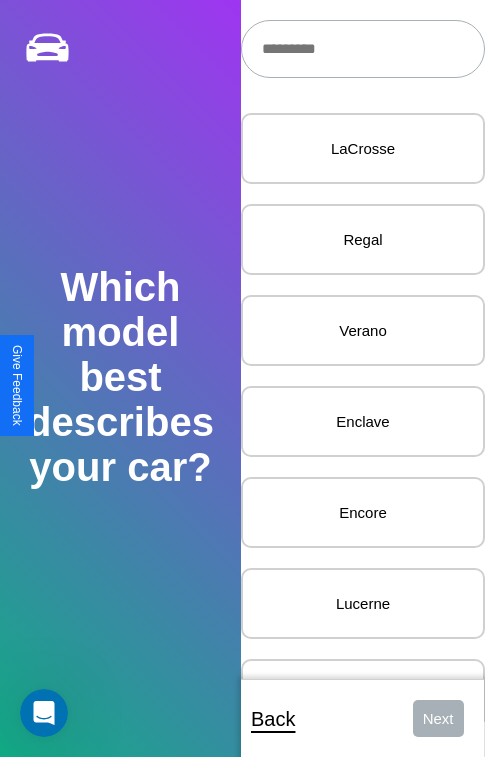 scroll, scrollTop: 27, scrollLeft: 0, axis: vertical 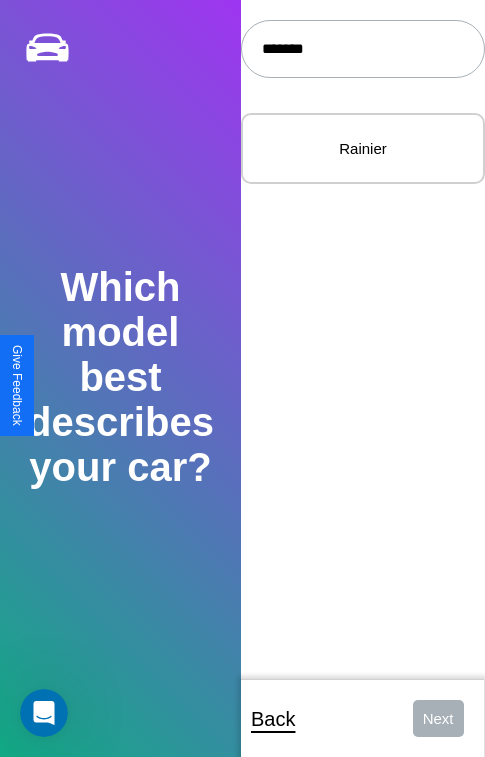 type on "*******" 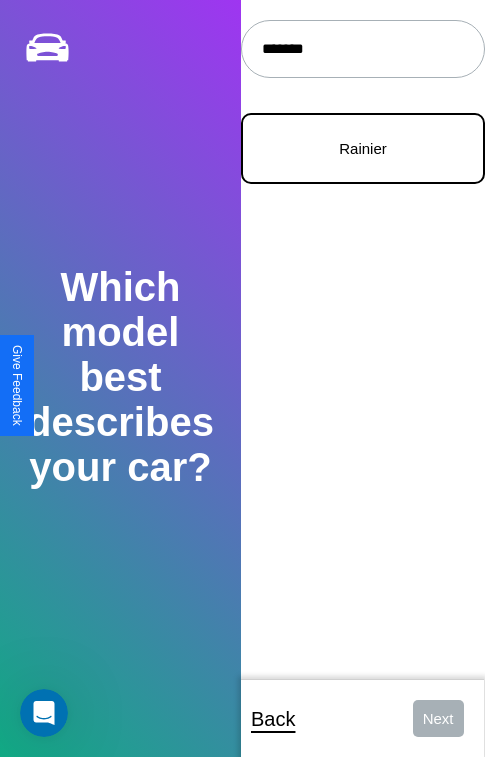click on "Rainier" at bounding box center (363, 148) 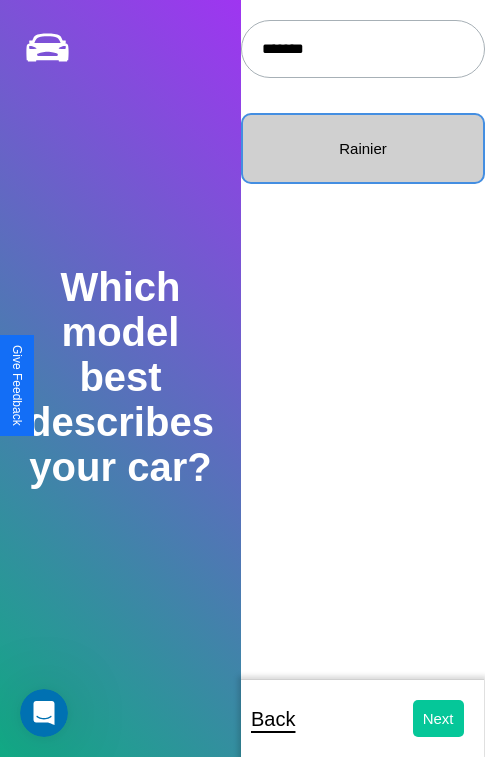 click on "Next" at bounding box center (438, 718) 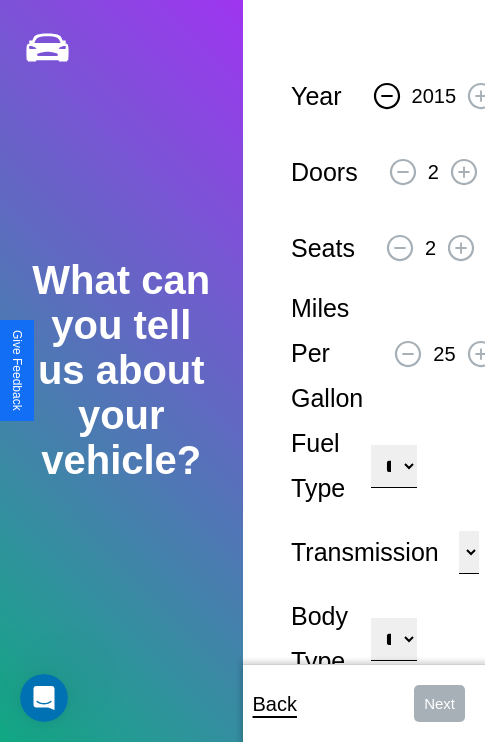click 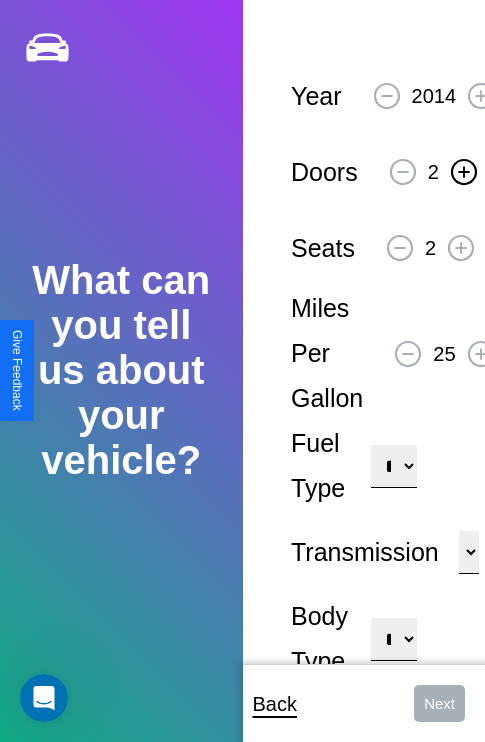 click 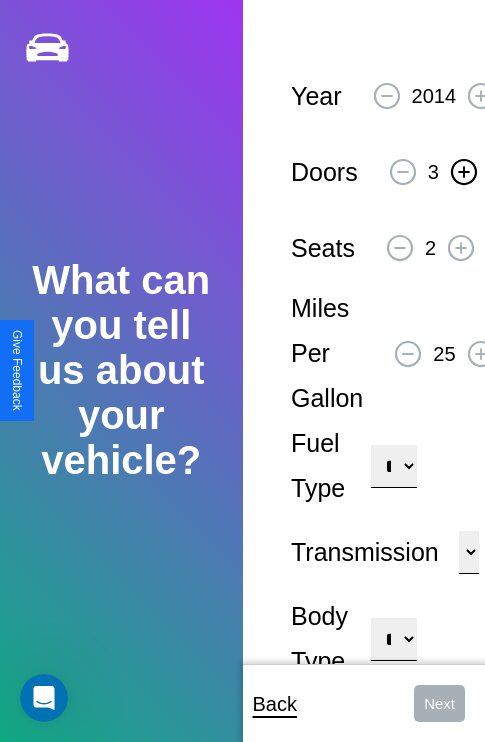 click 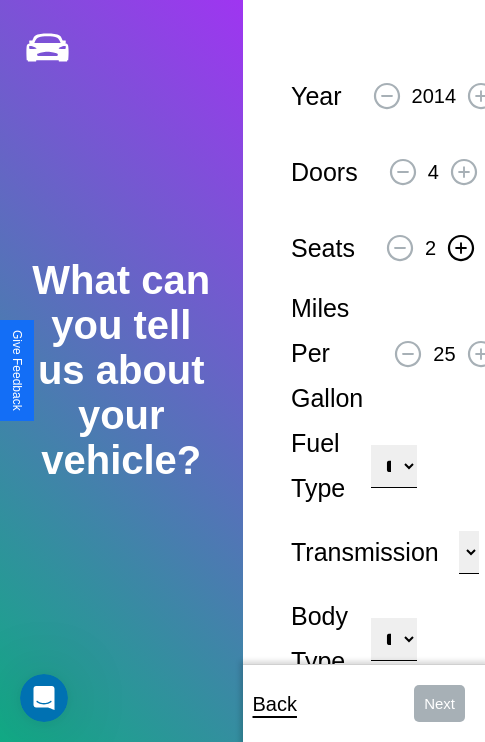 click 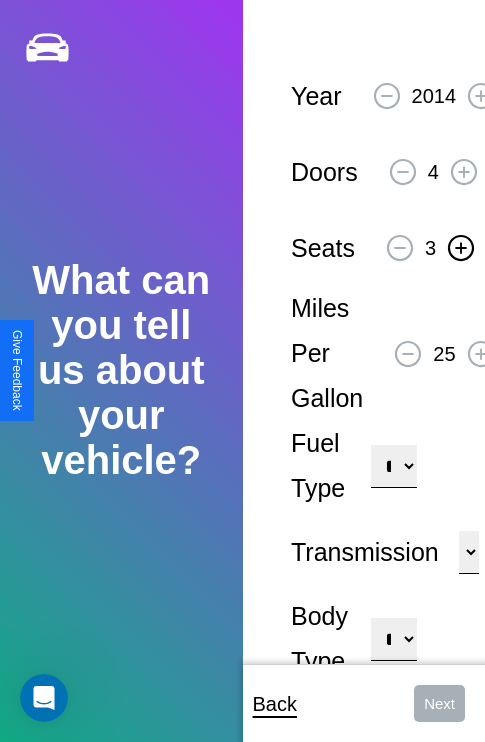click 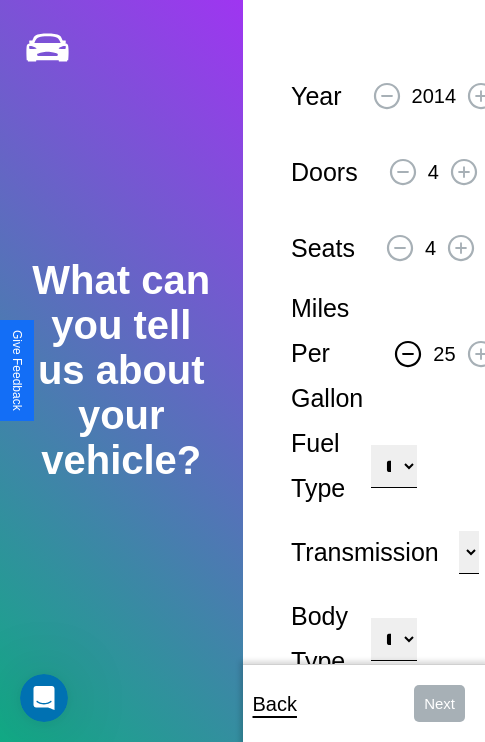click 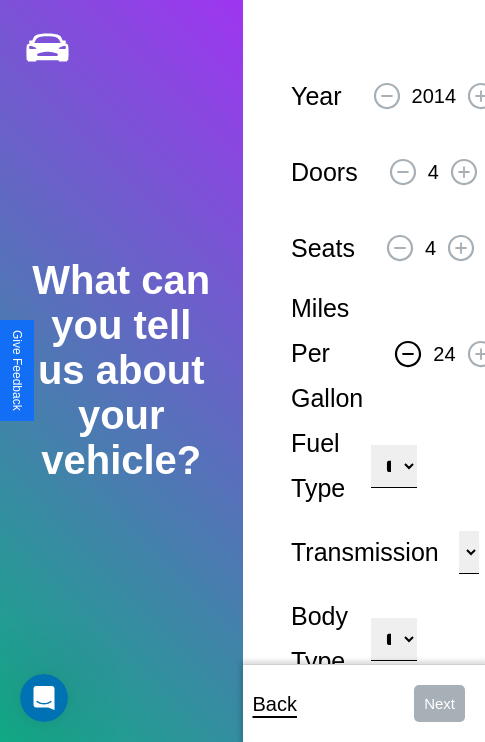 click 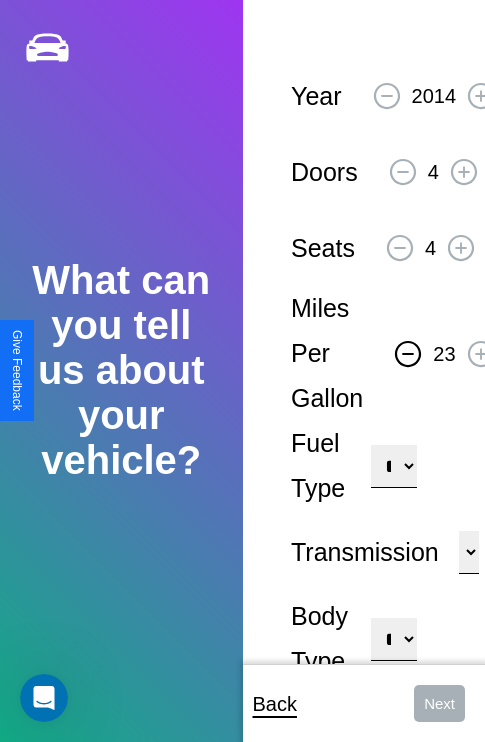 click 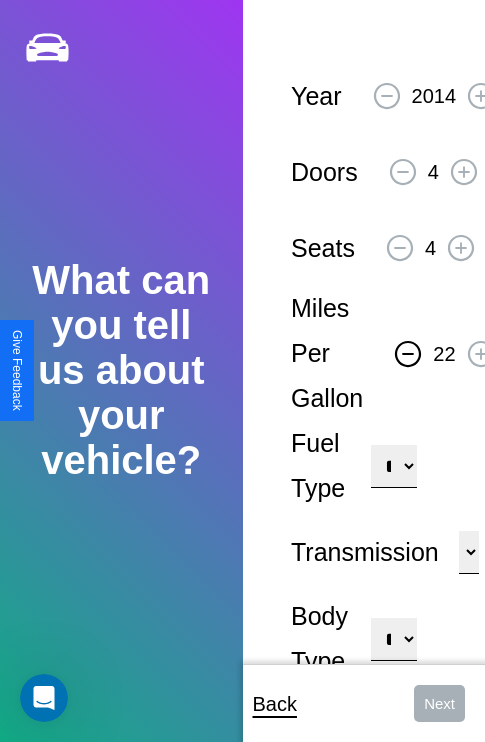 click 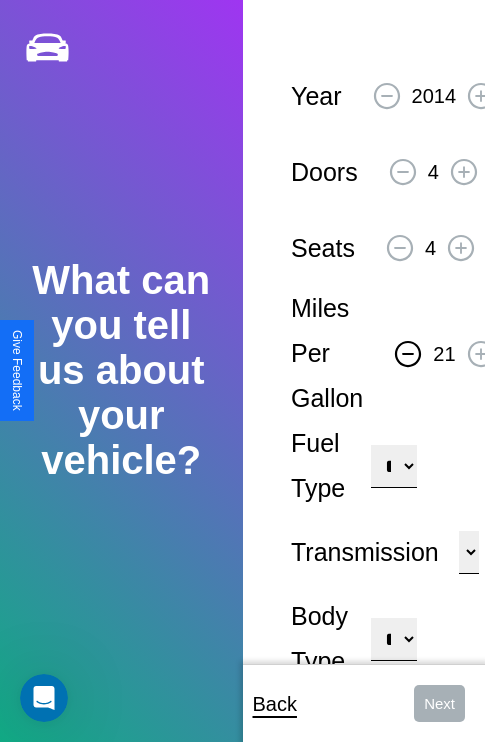 click 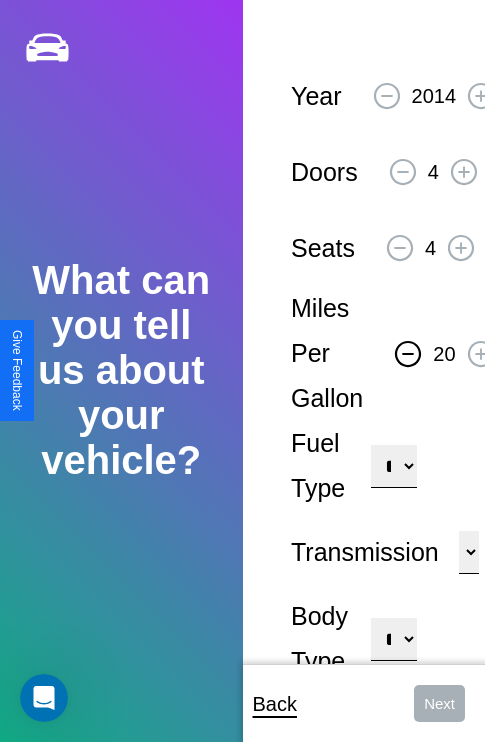 click on "**********" at bounding box center (393, 466) 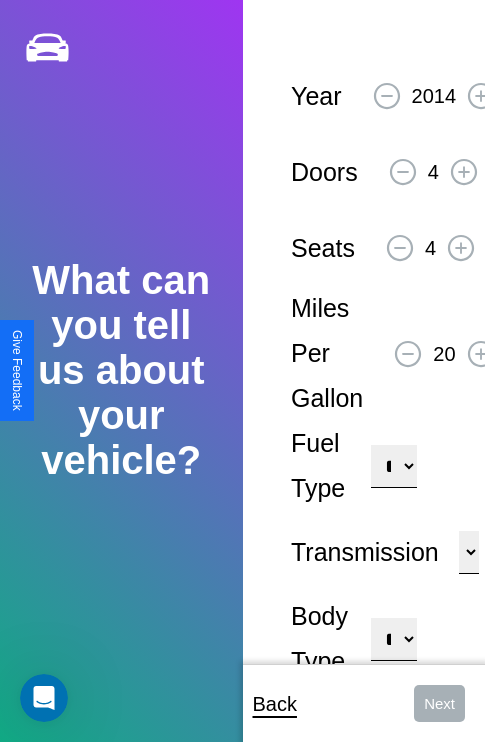select on "******" 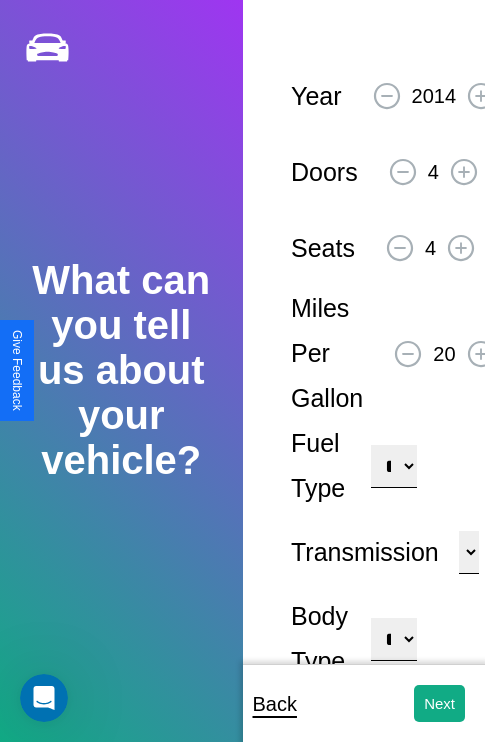 click on "**********" at bounding box center (393, 639) 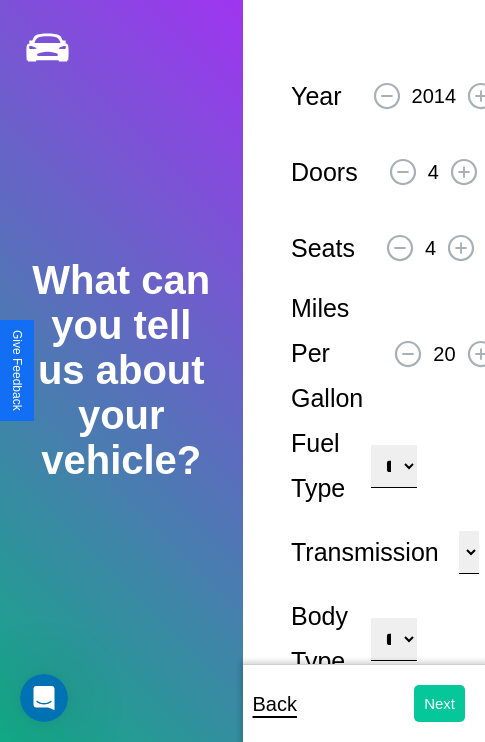click on "Next" at bounding box center [439, 703] 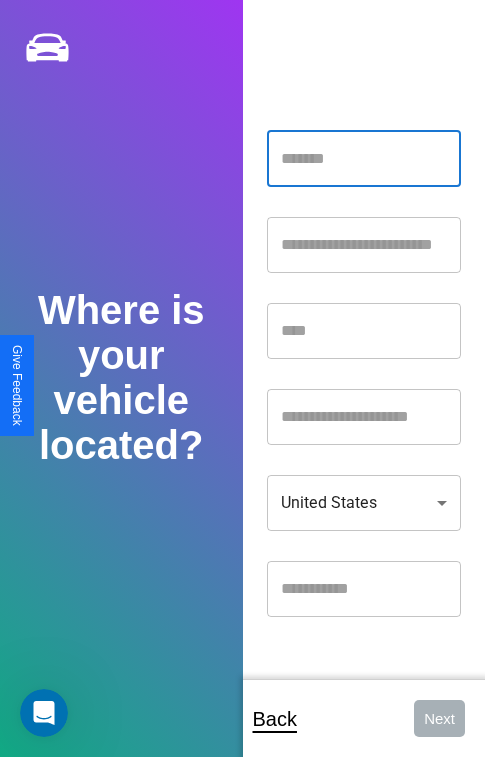 click at bounding box center (364, 159) 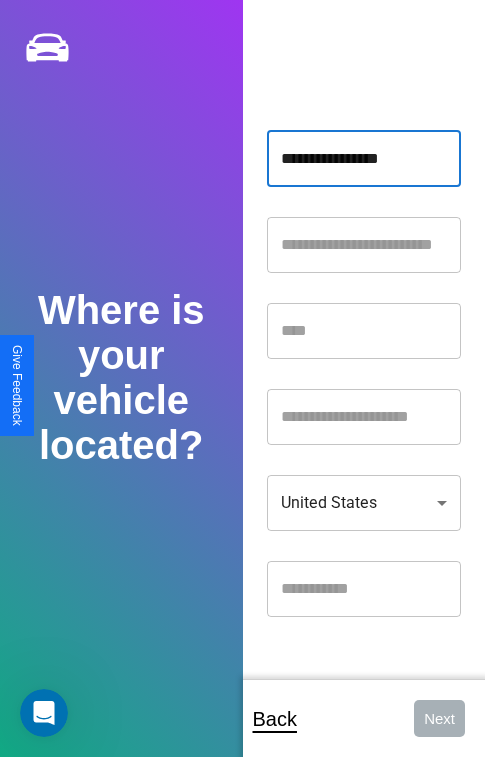 type on "**********" 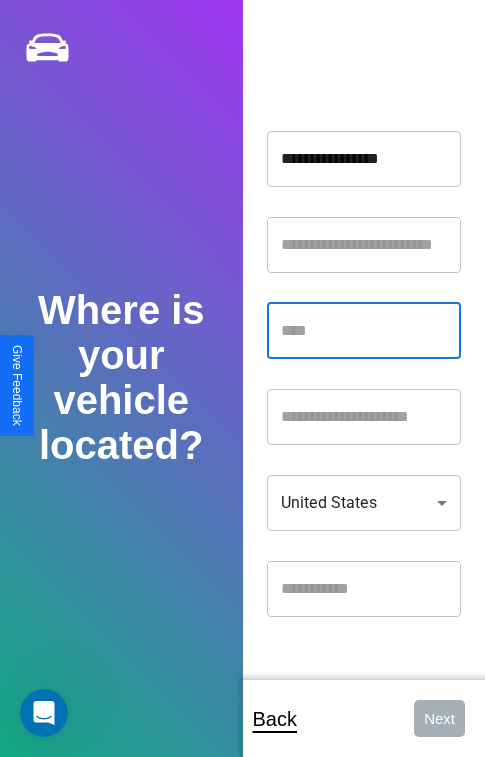 click at bounding box center [364, 331] 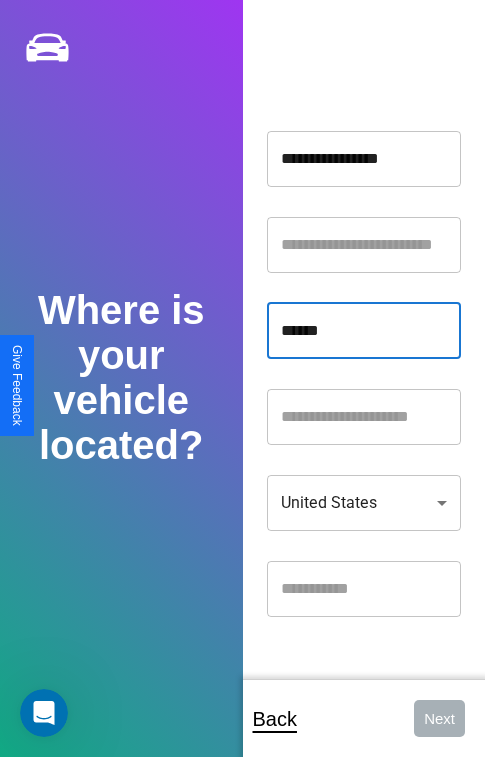 type on "******" 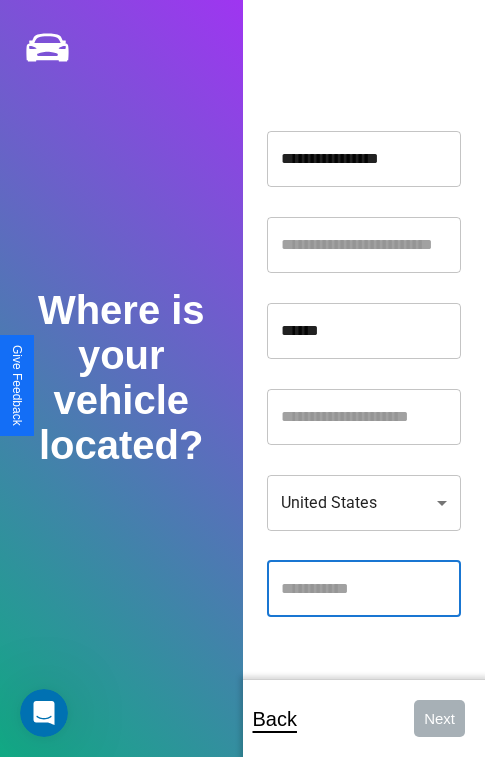 click at bounding box center (364, 589) 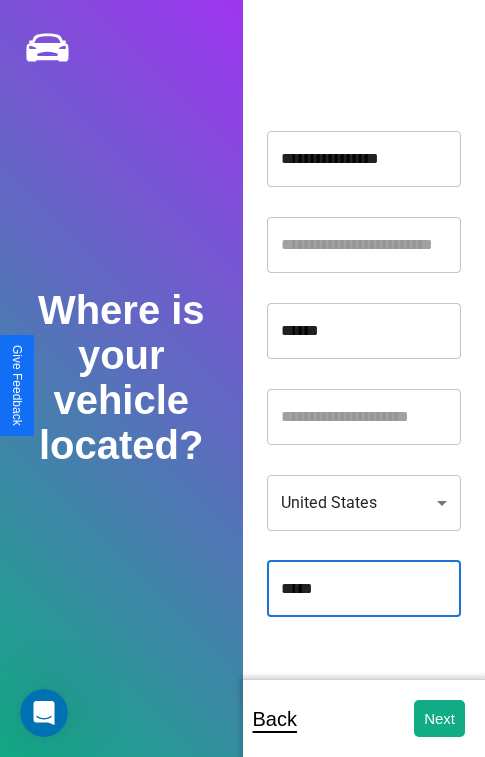 type on "*****" 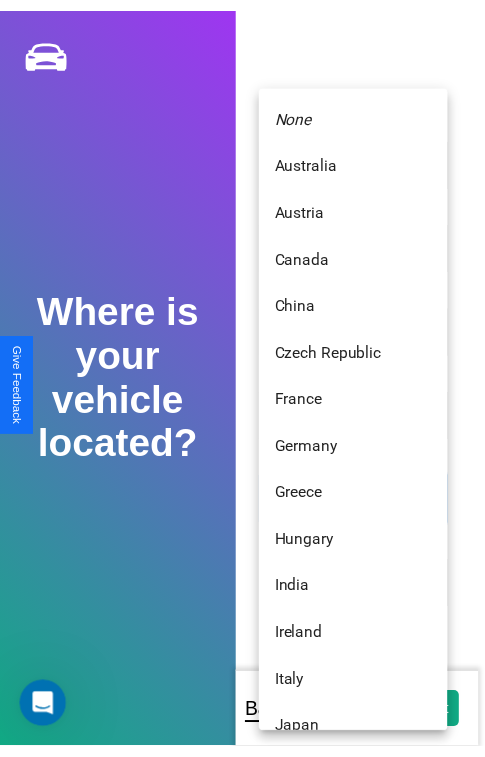 scroll, scrollTop: 248, scrollLeft: 0, axis: vertical 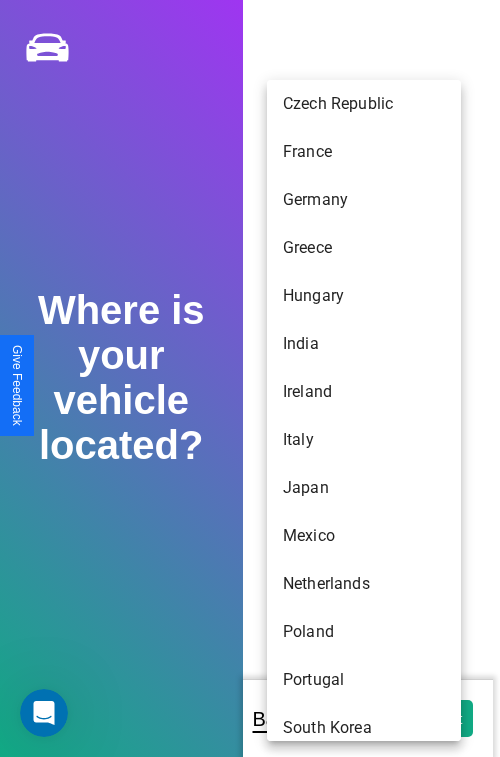 click on "Czech Republic" at bounding box center [364, 104] 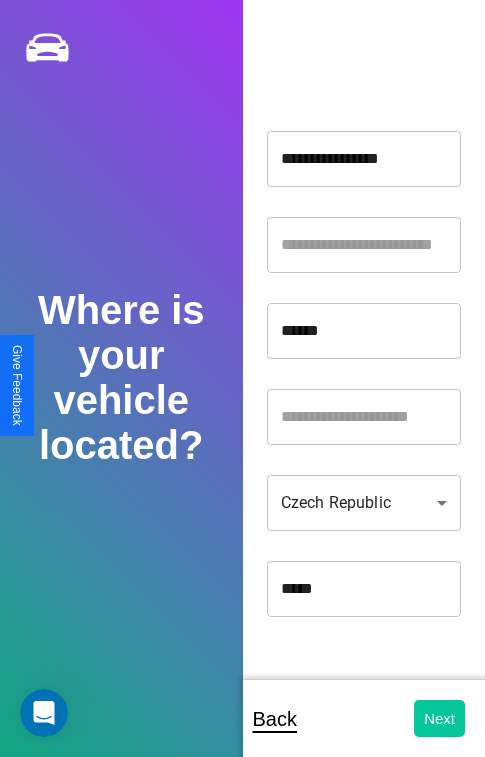 click on "Next" at bounding box center [439, 718] 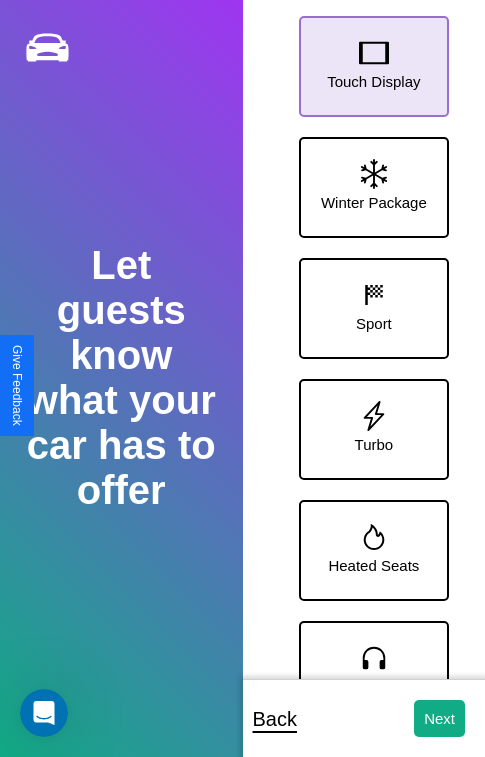 click 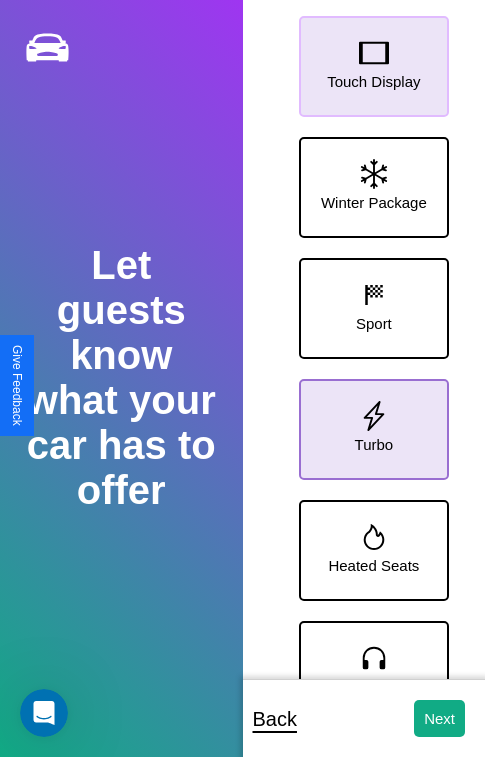 click 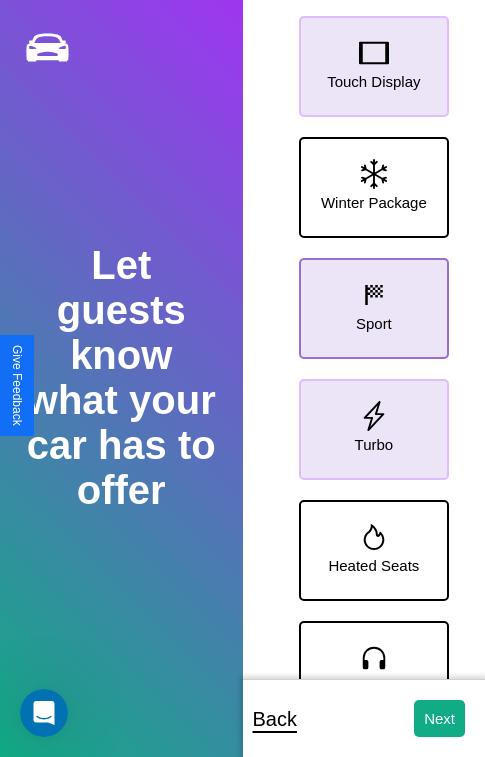 click 